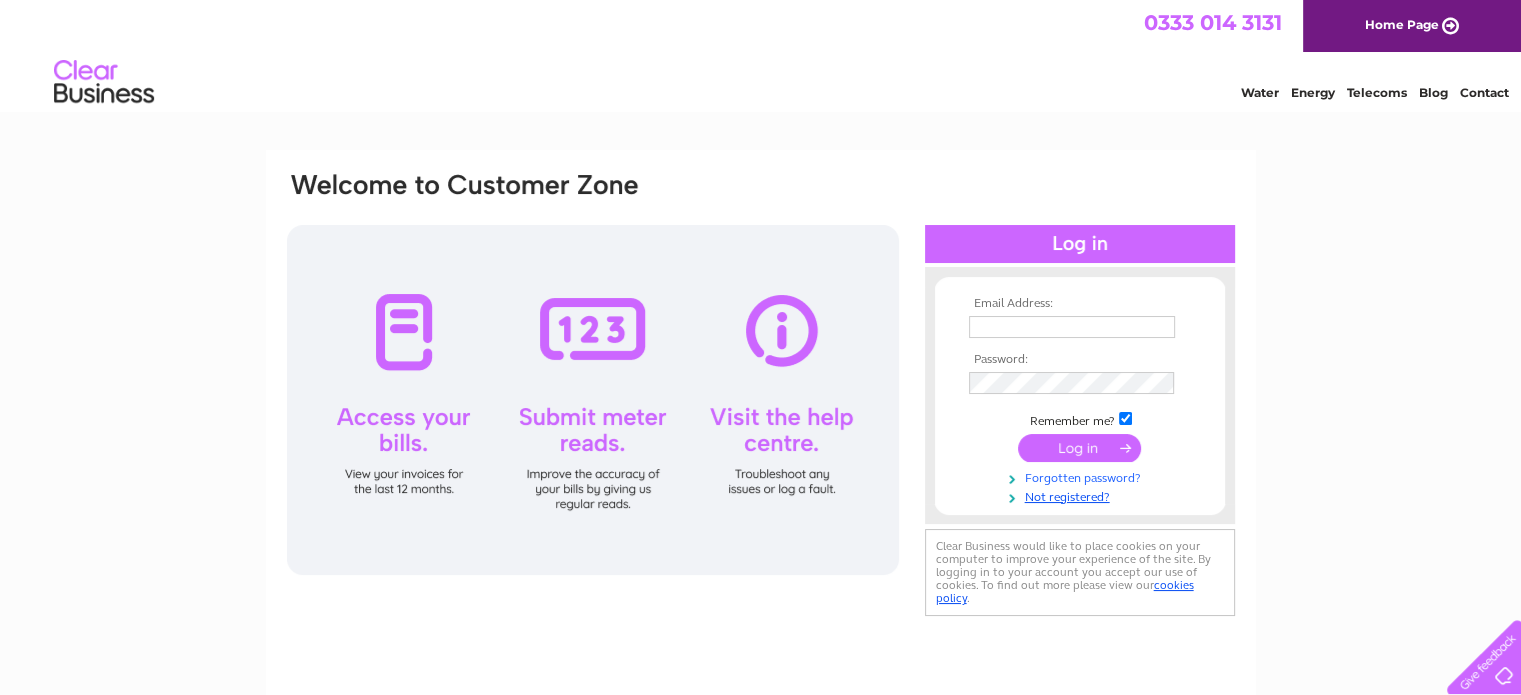 scroll, scrollTop: 0, scrollLeft: 0, axis: both 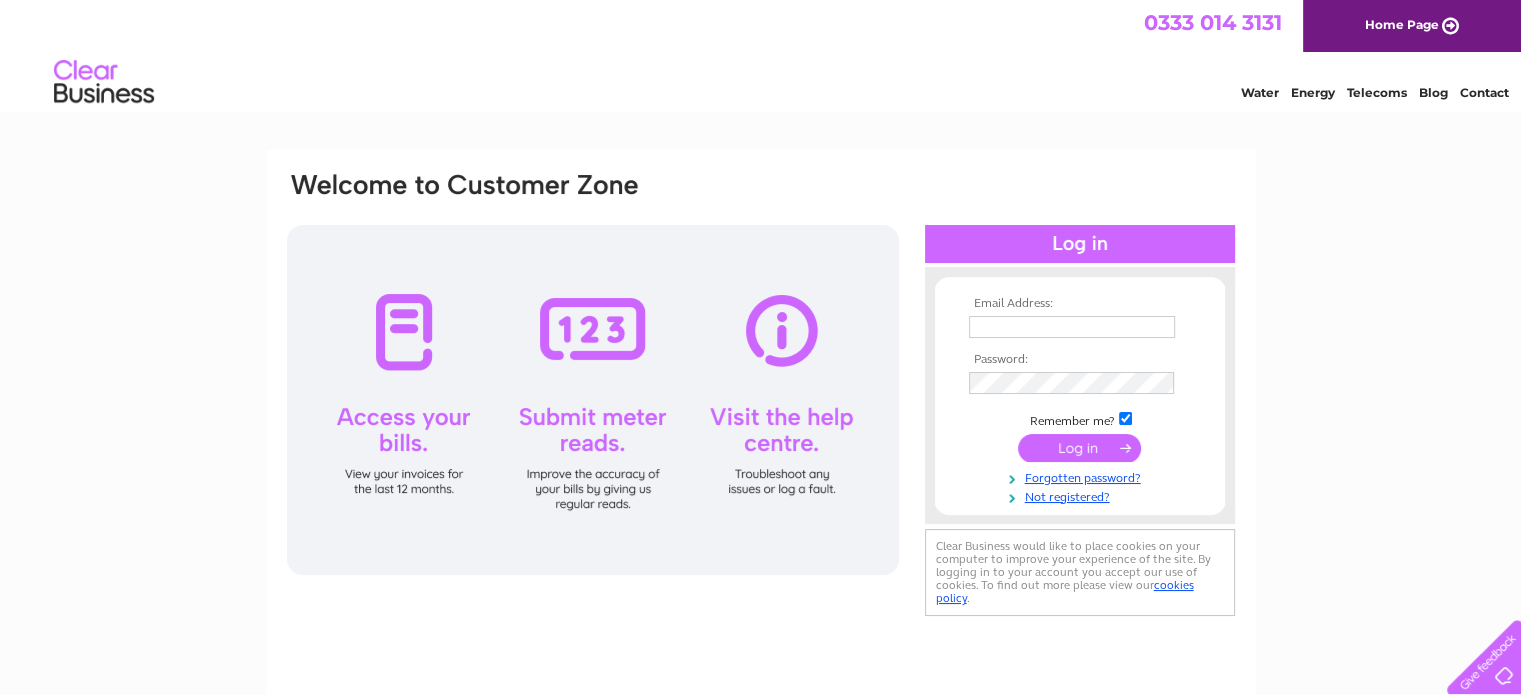 type on "[USERNAME]@[DOMAIN]" 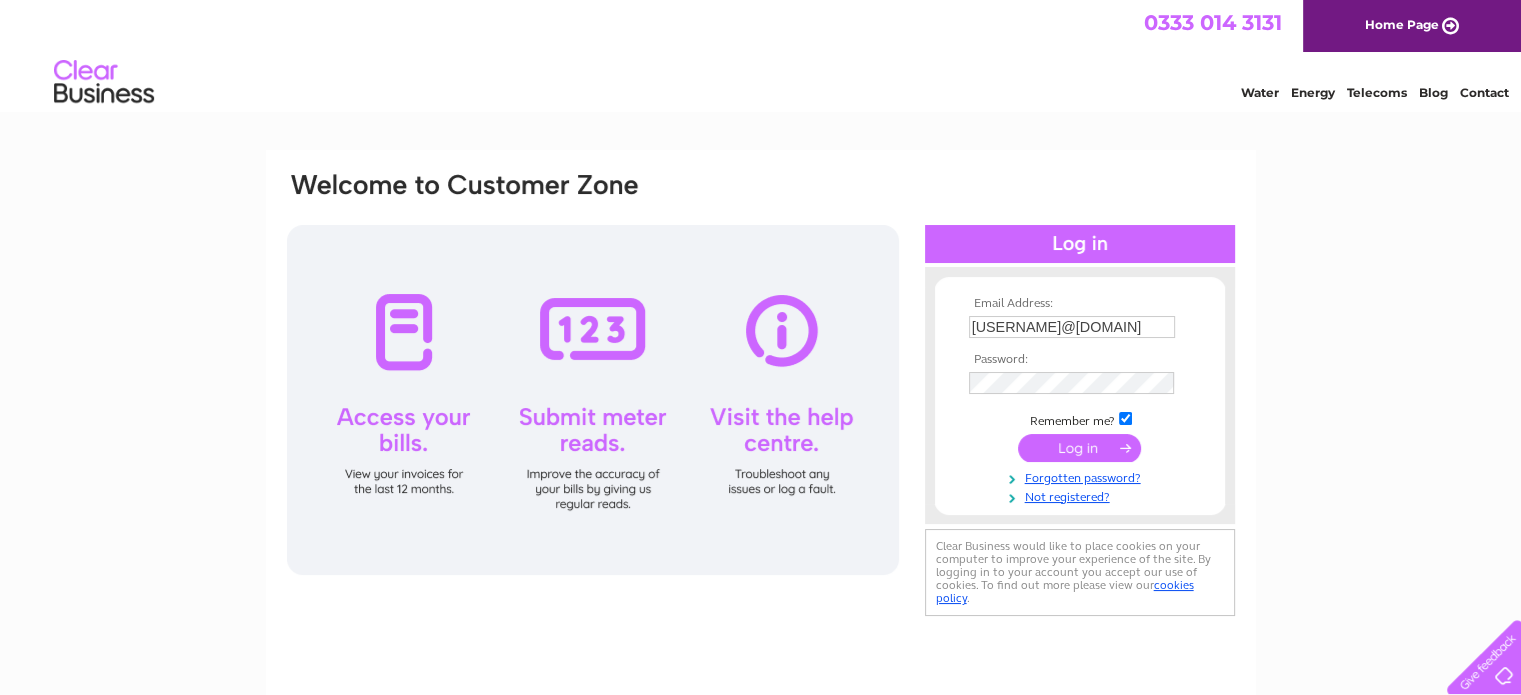 click at bounding box center (1079, 448) 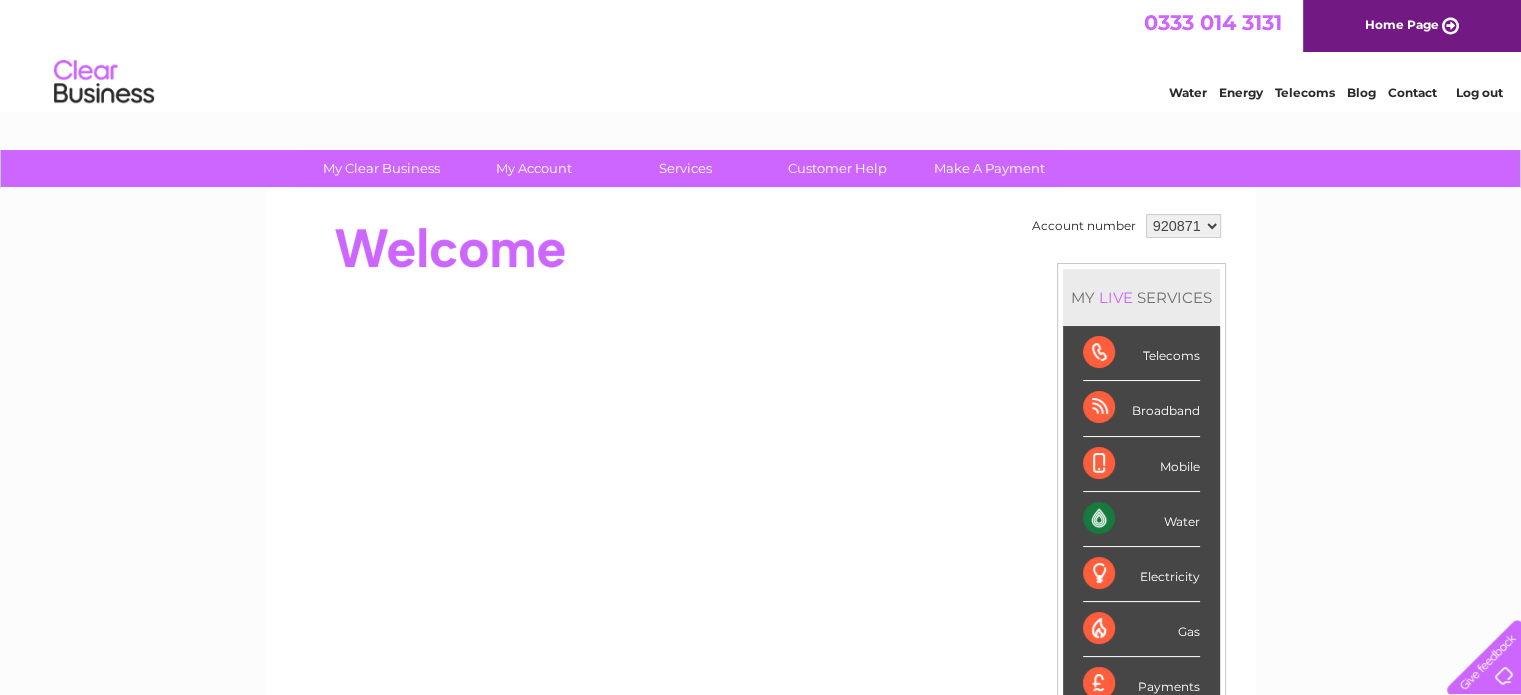 scroll, scrollTop: 0, scrollLeft: 0, axis: both 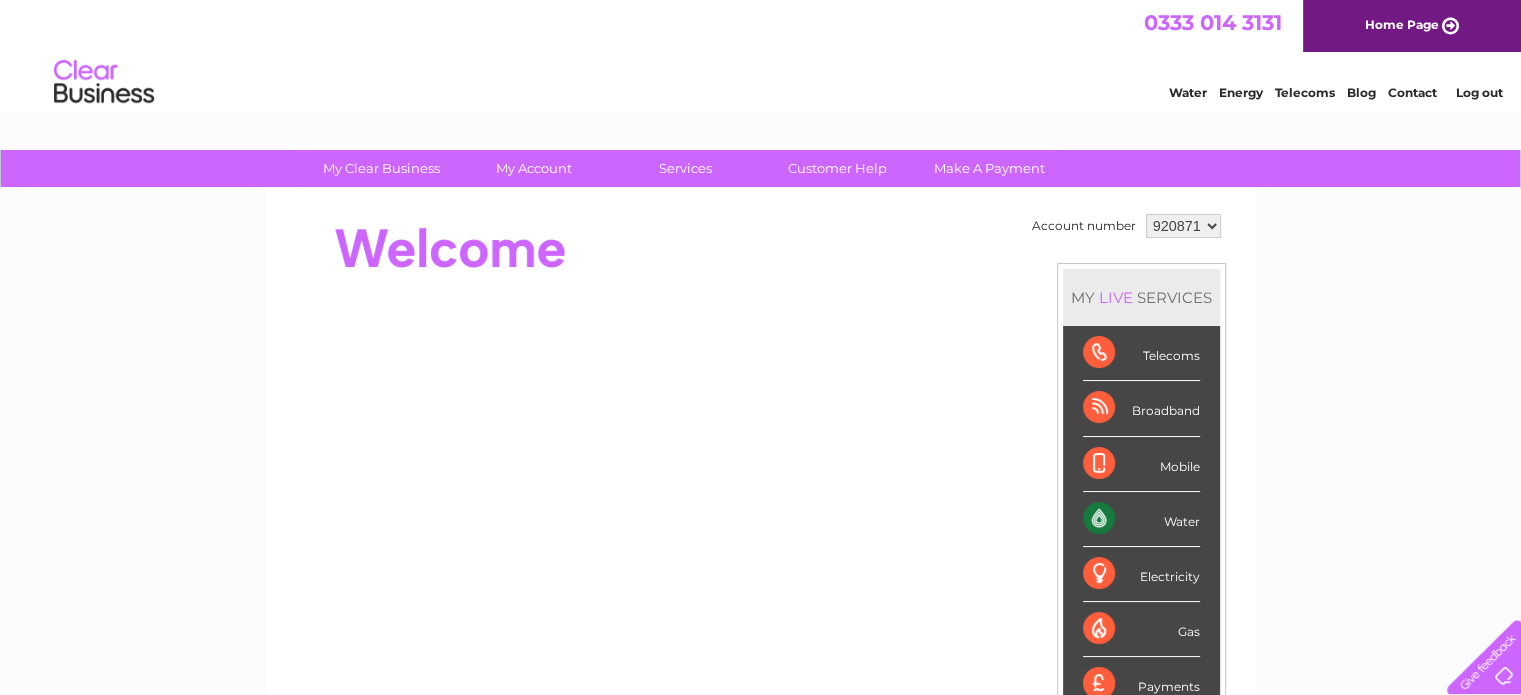 click on "Water" at bounding box center (1141, 519) 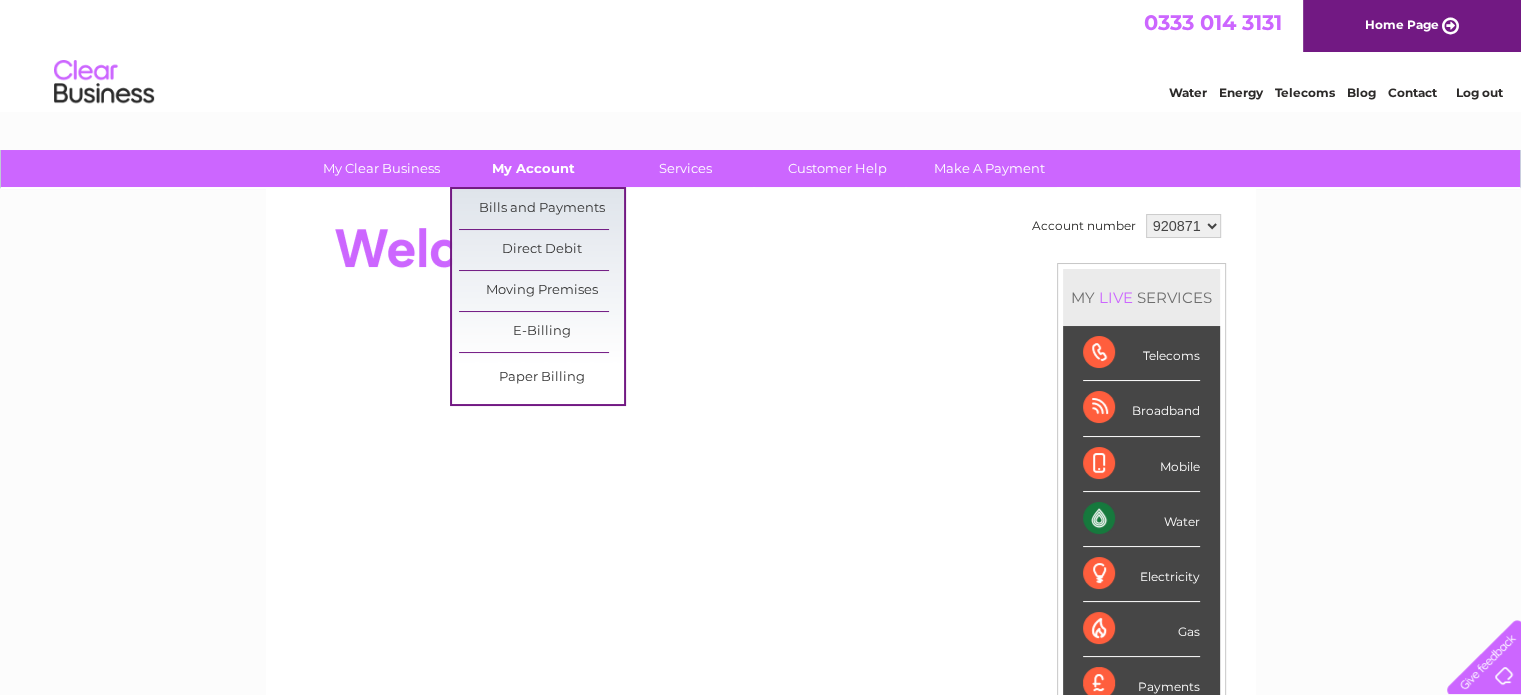 click on "My Account" at bounding box center [533, 168] 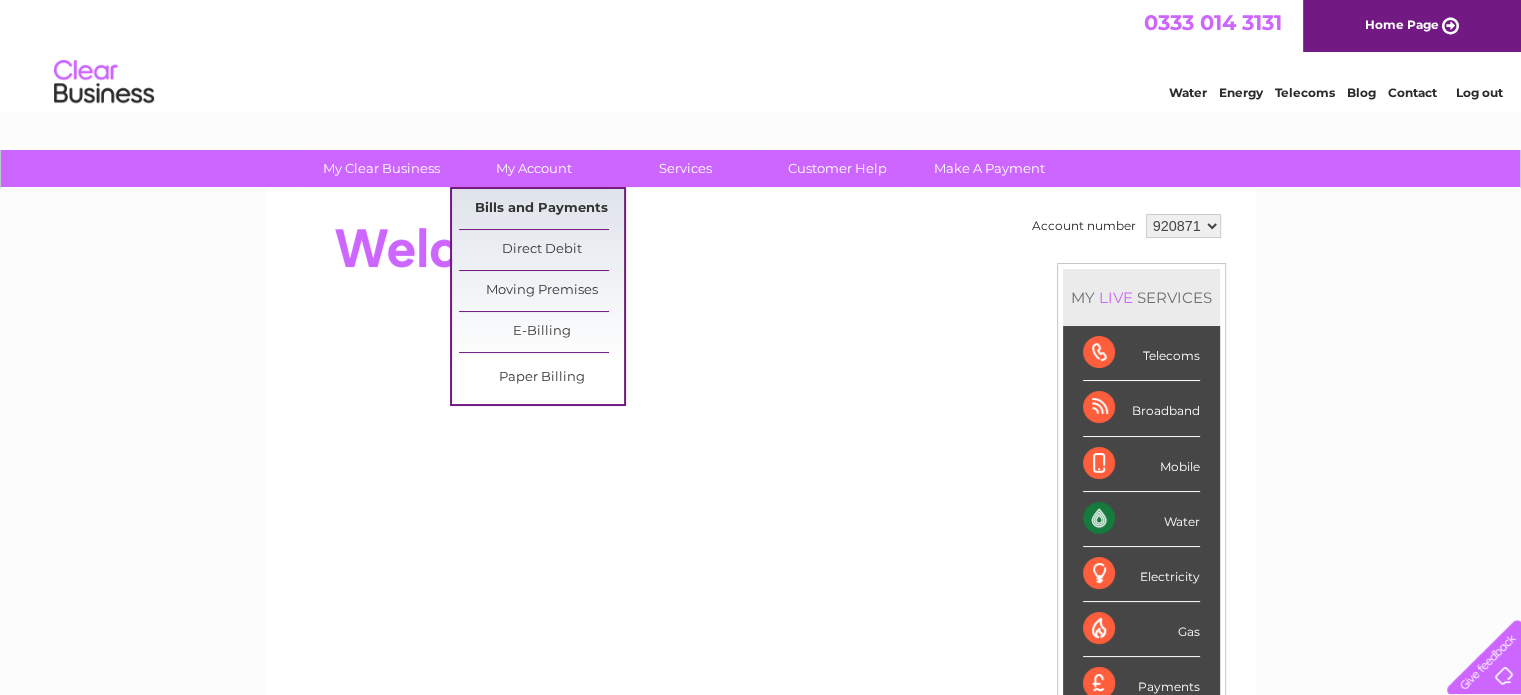click on "Bills and Payments" at bounding box center [541, 209] 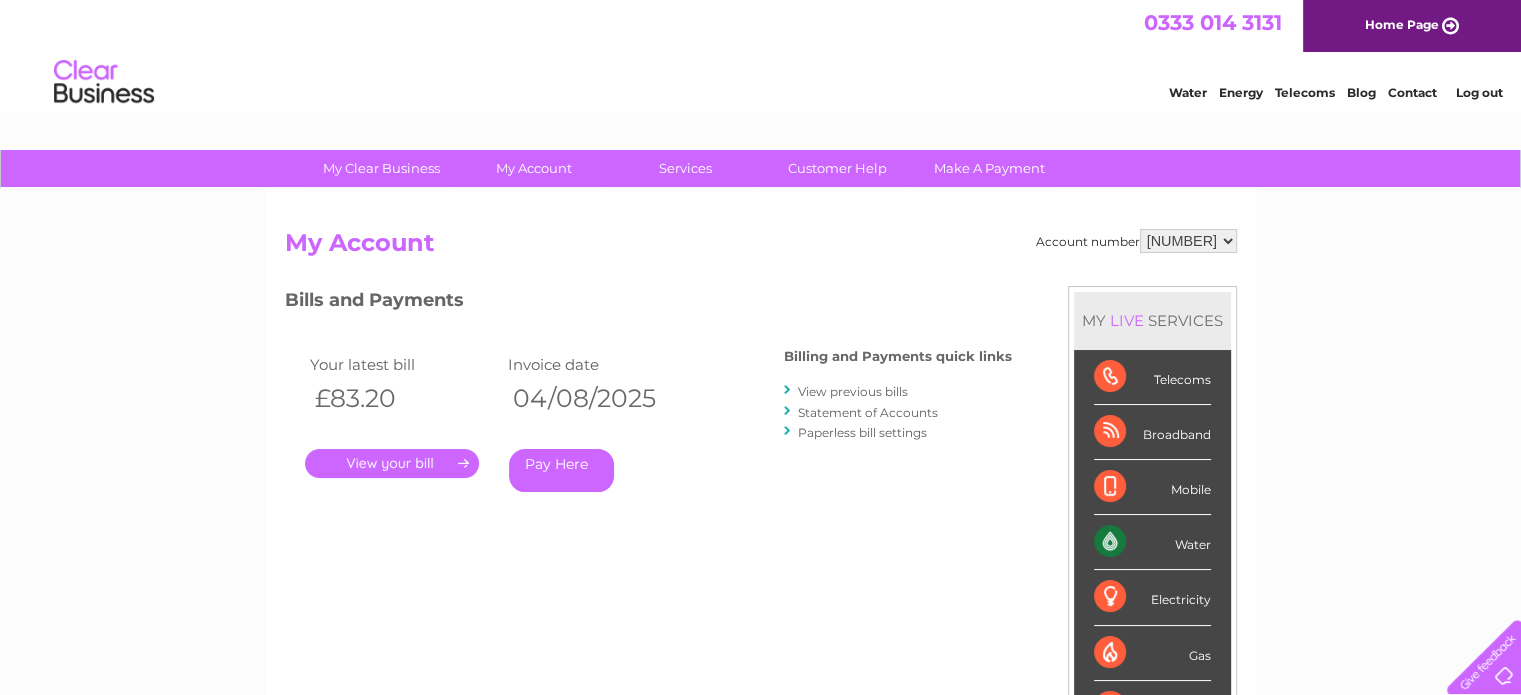 scroll, scrollTop: 0, scrollLeft: 0, axis: both 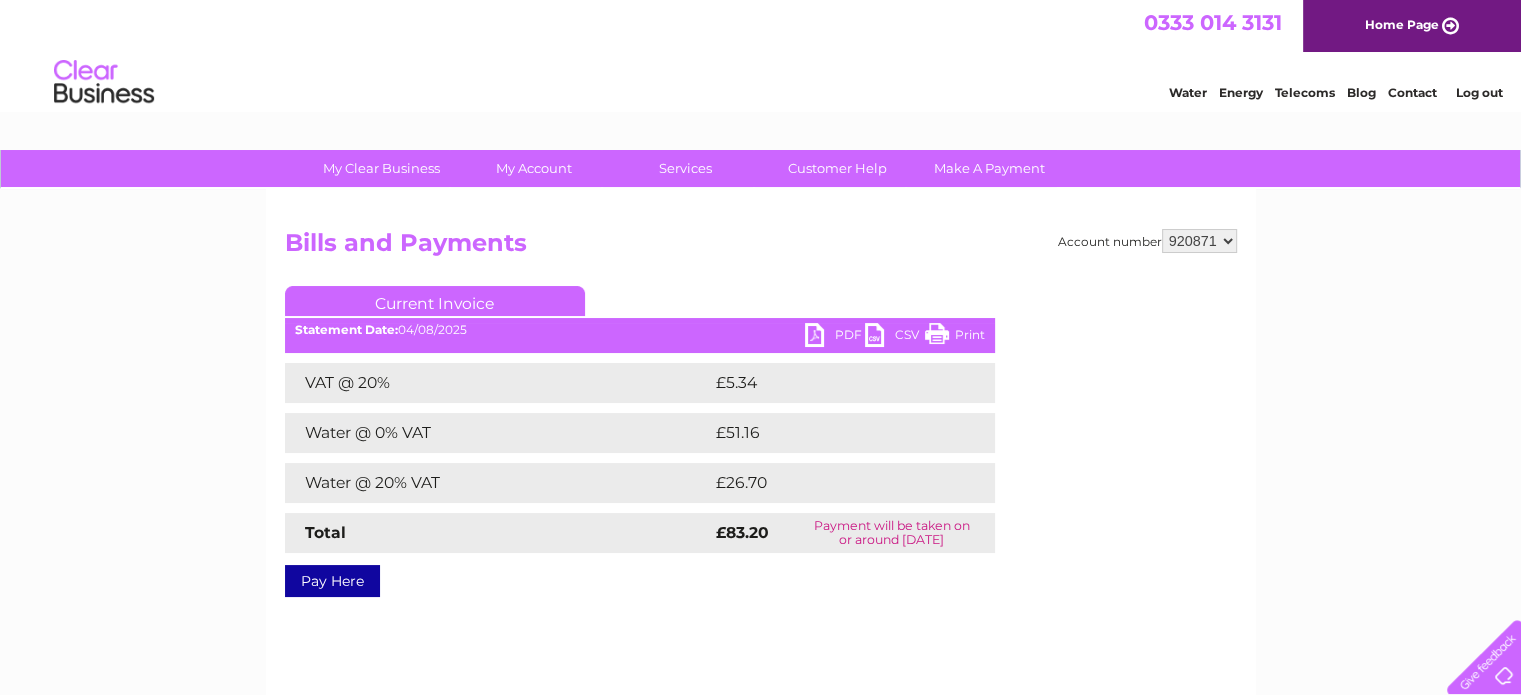 click on "PDF" at bounding box center [835, 337] 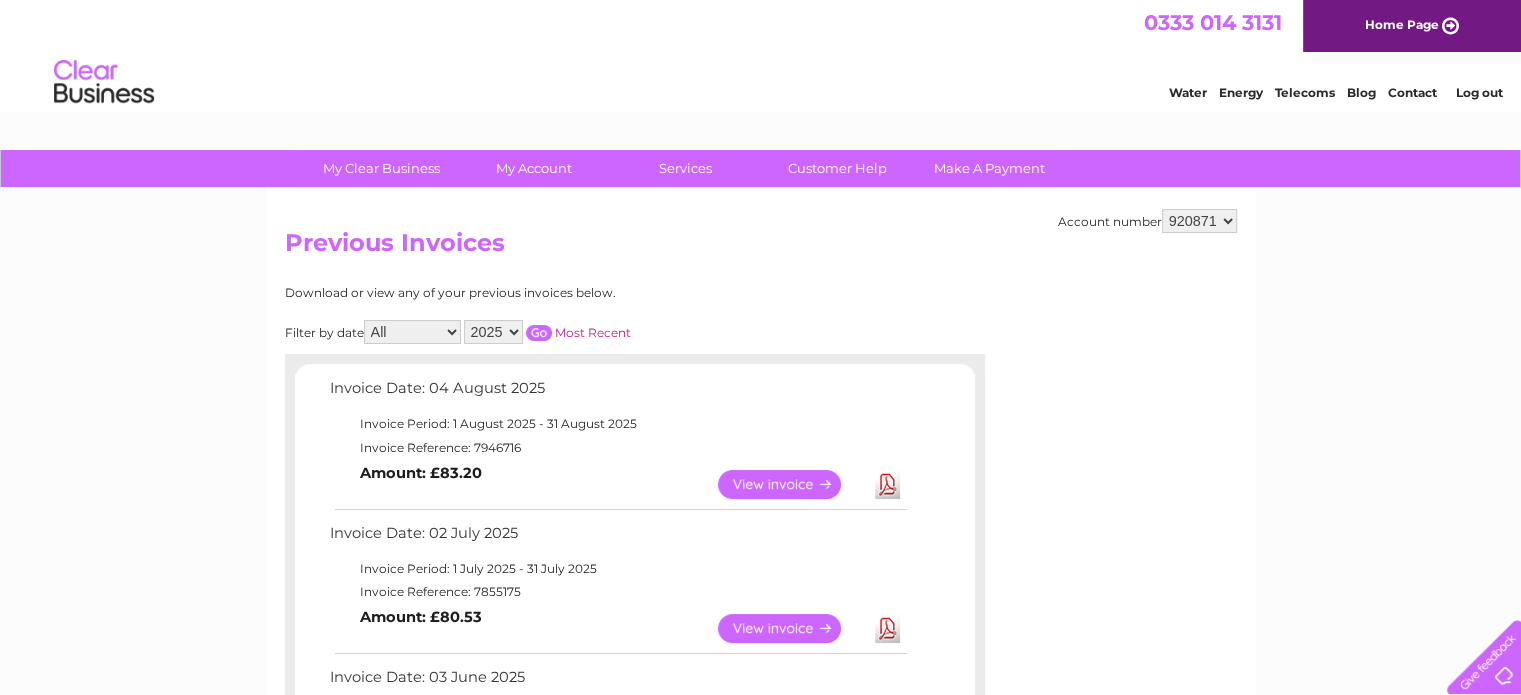 scroll, scrollTop: 0, scrollLeft: 0, axis: both 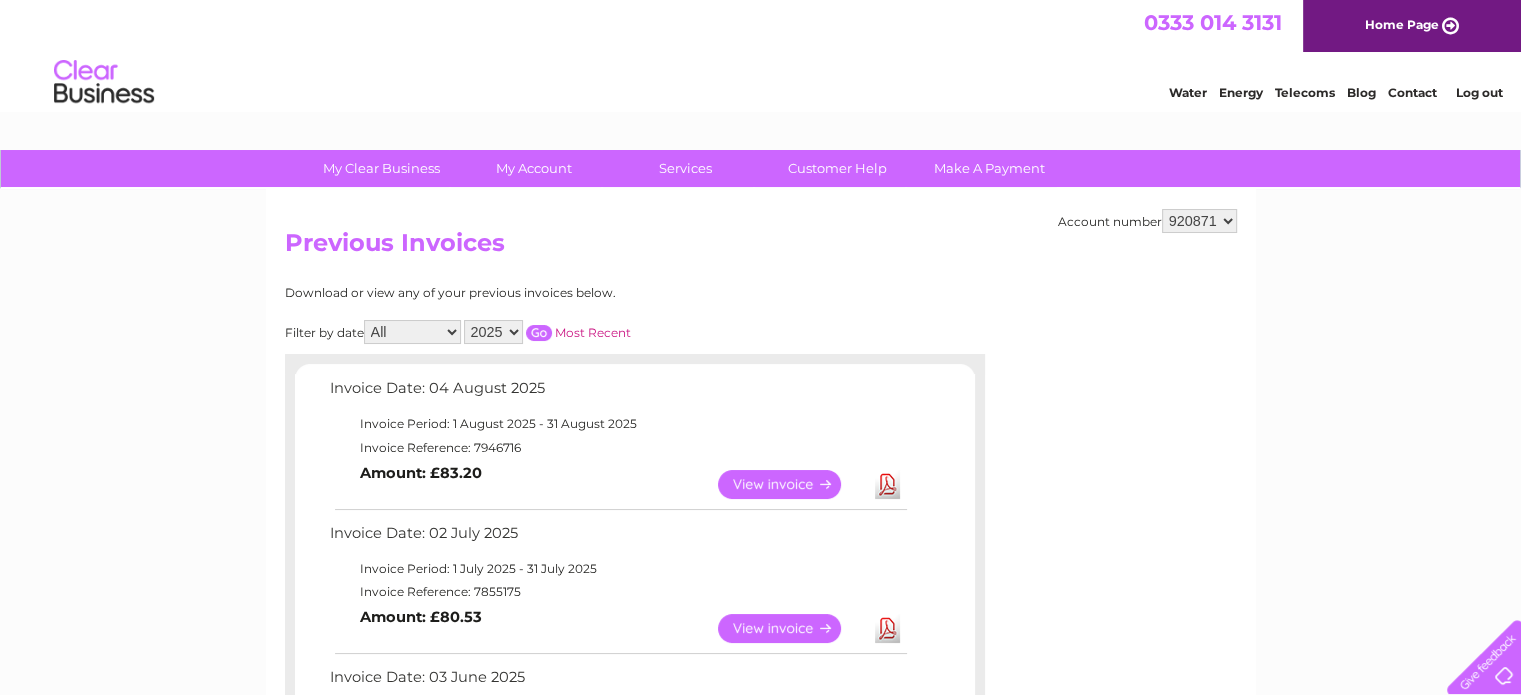 click on "View" at bounding box center (791, 628) 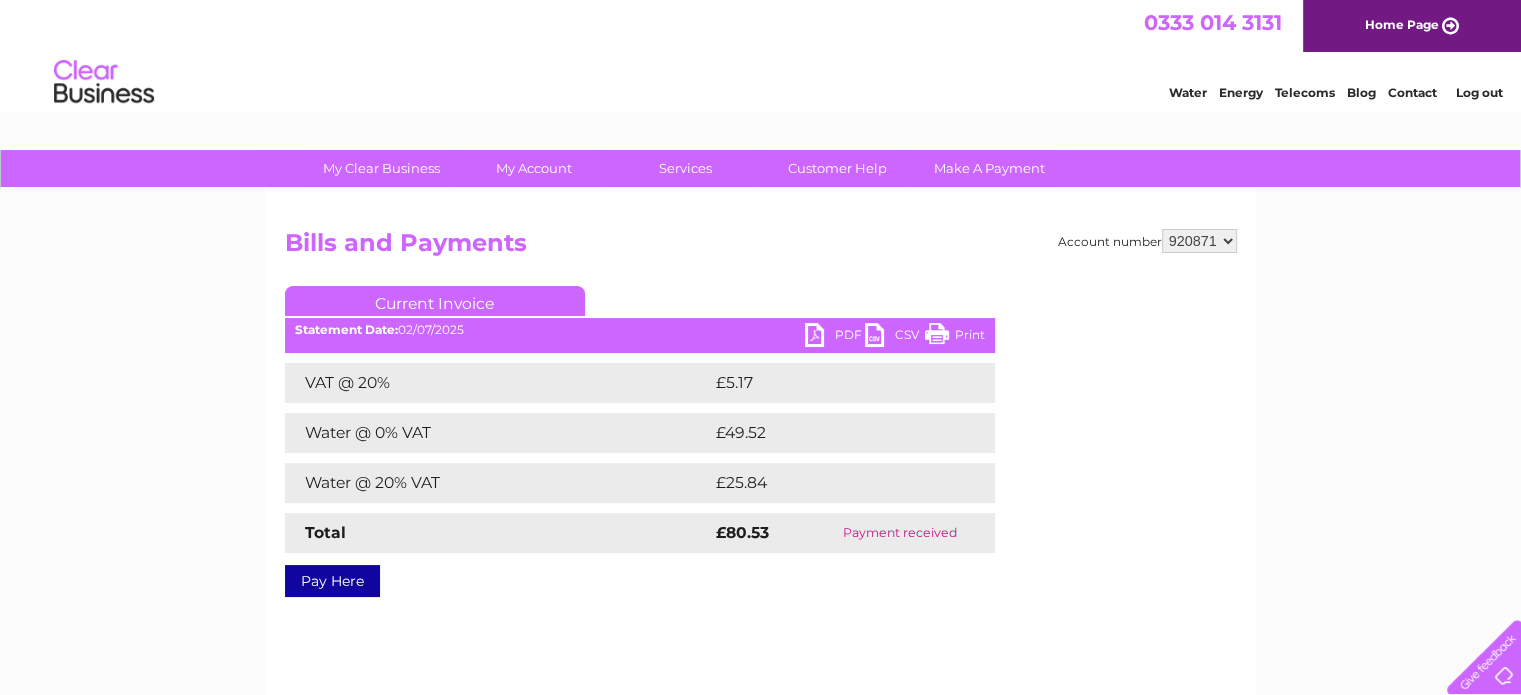 scroll, scrollTop: 0, scrollLeft: 0, axis: both 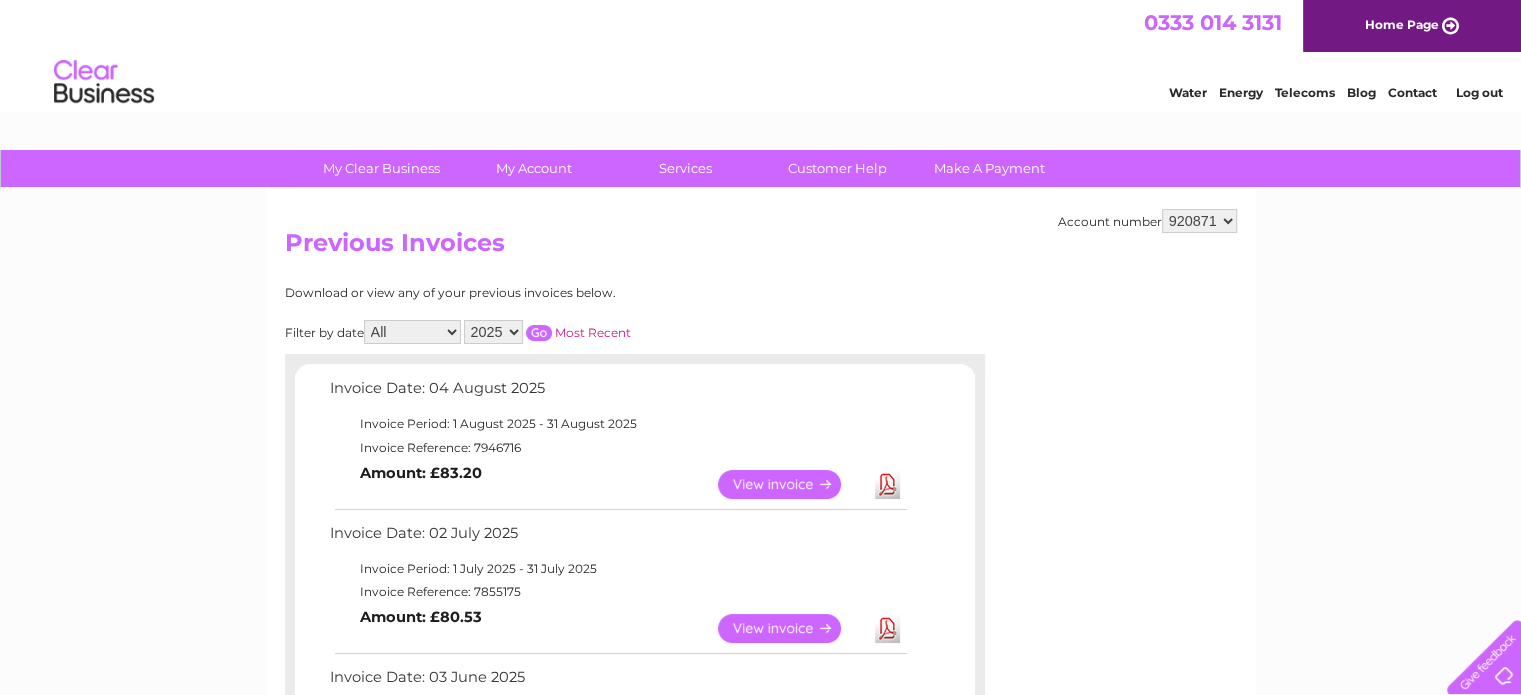 click on "My Clear Business
Login Details
My Details
My Preferences
Link Account
My Account
Bills and Payments   Direct Debit   Moving Premises" at bounding box center [760, 1058] 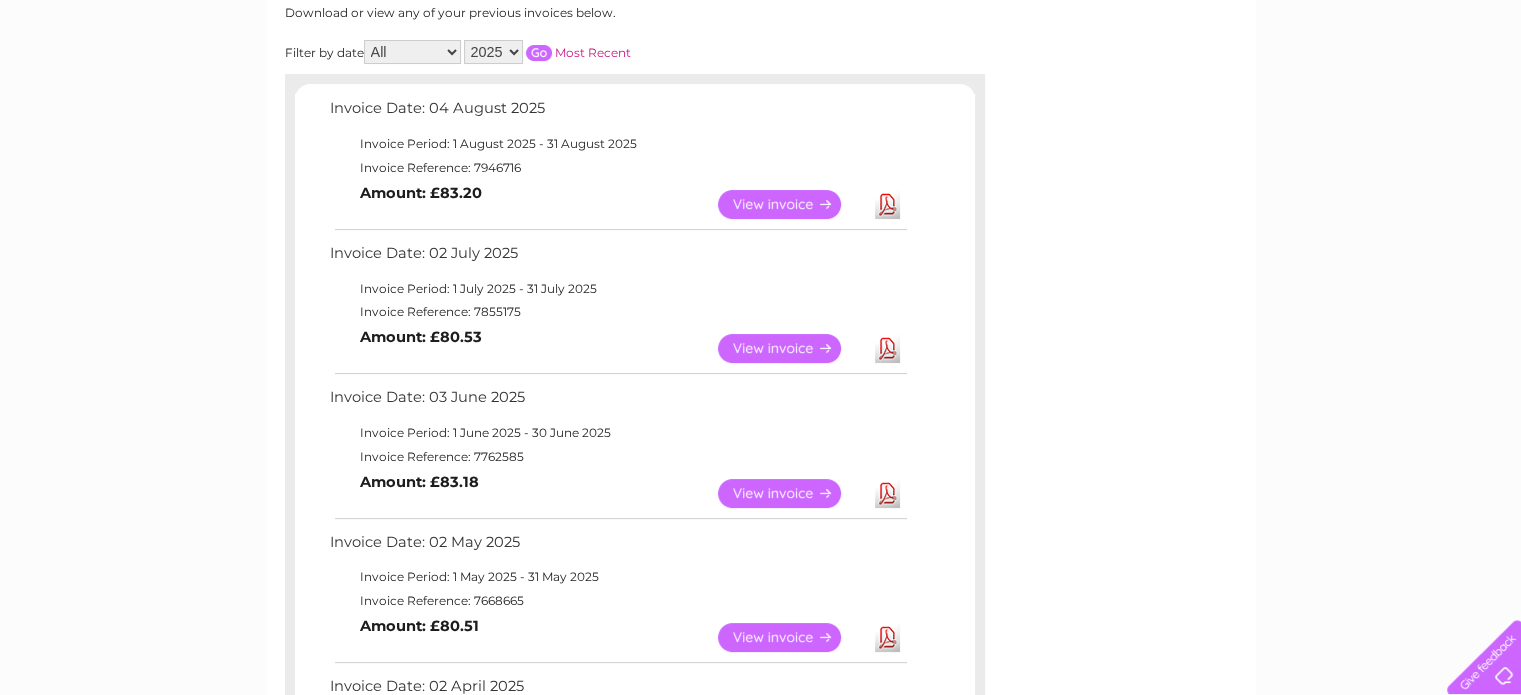 scroll, scrollTop: 360, scrollLeft: 0, axis: vertical 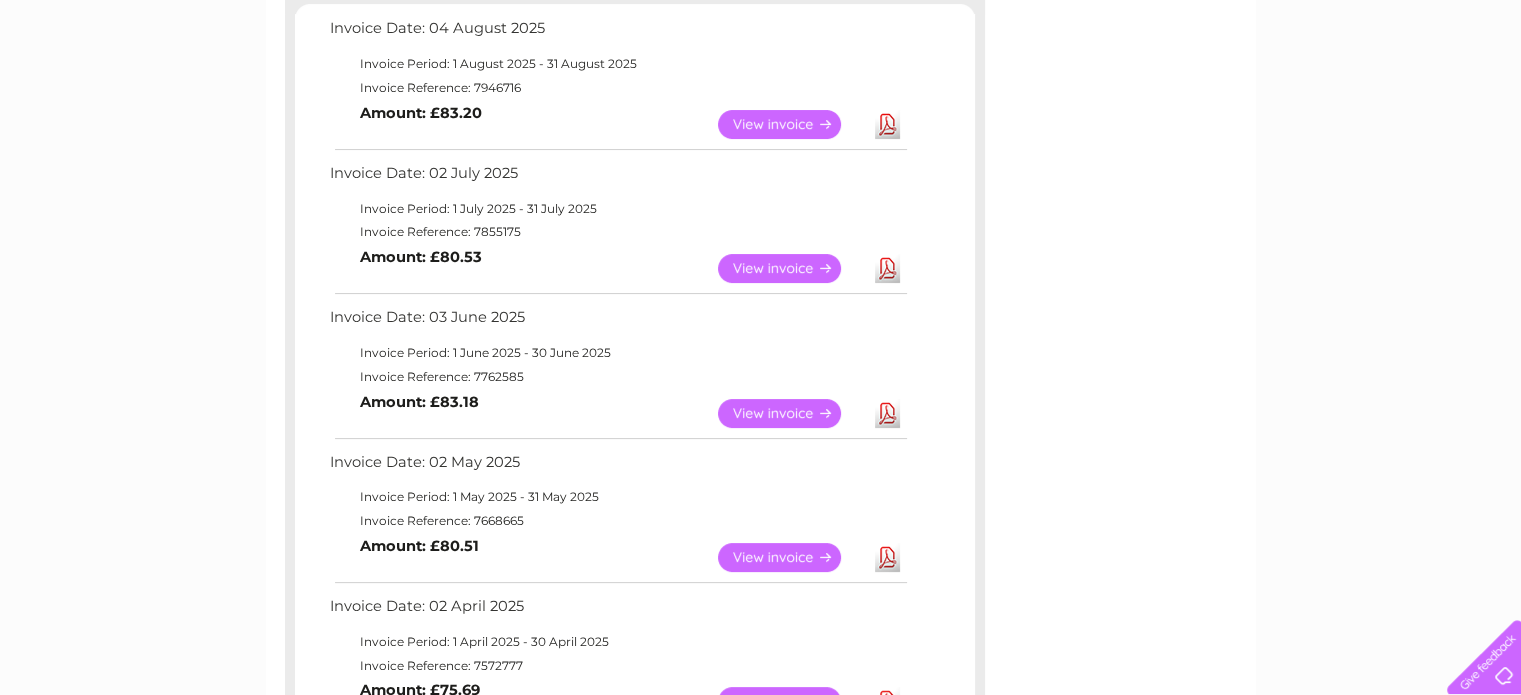 click on "Download" at bounding box center (887, 413) 